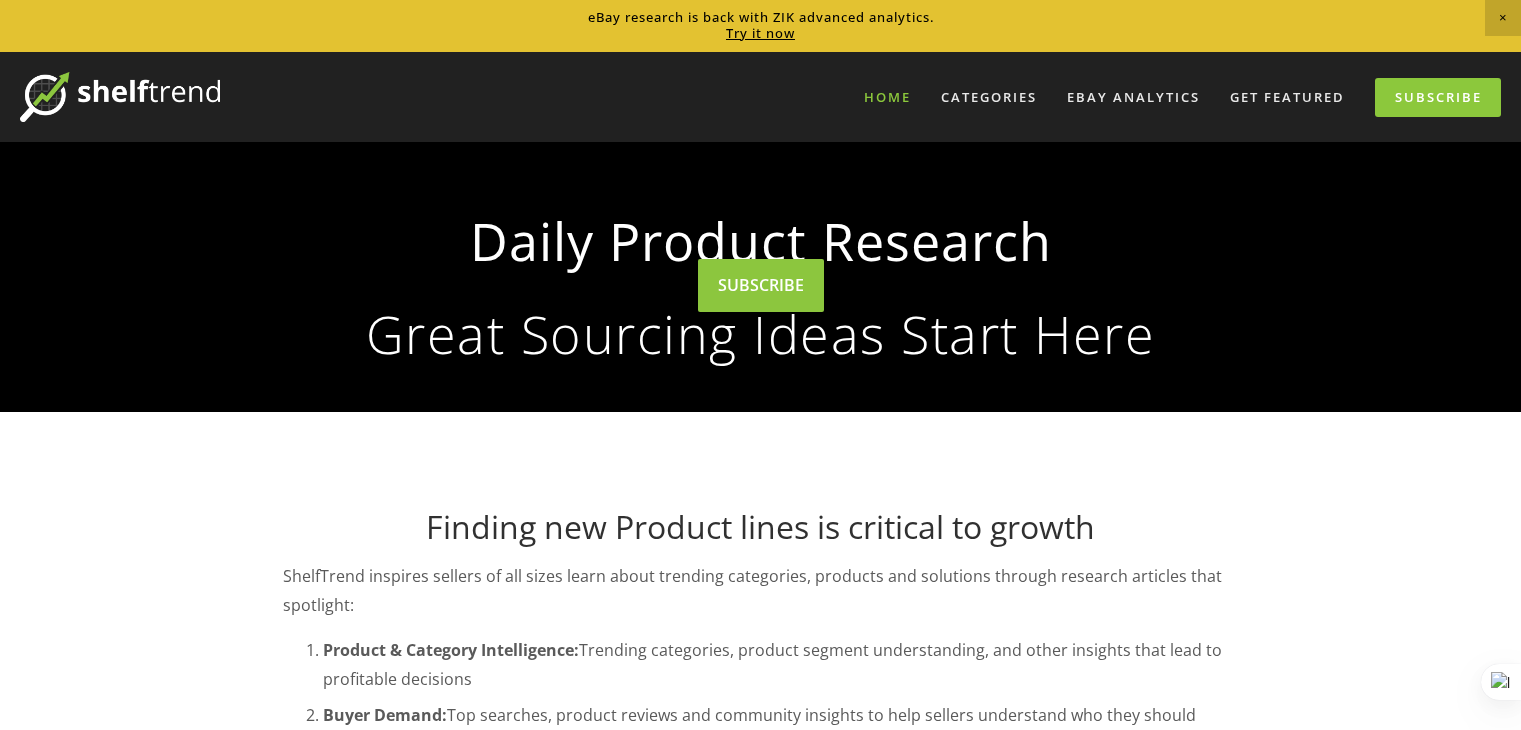 scroll, scrollTop: 0, scrollLeft: 0, axis: both 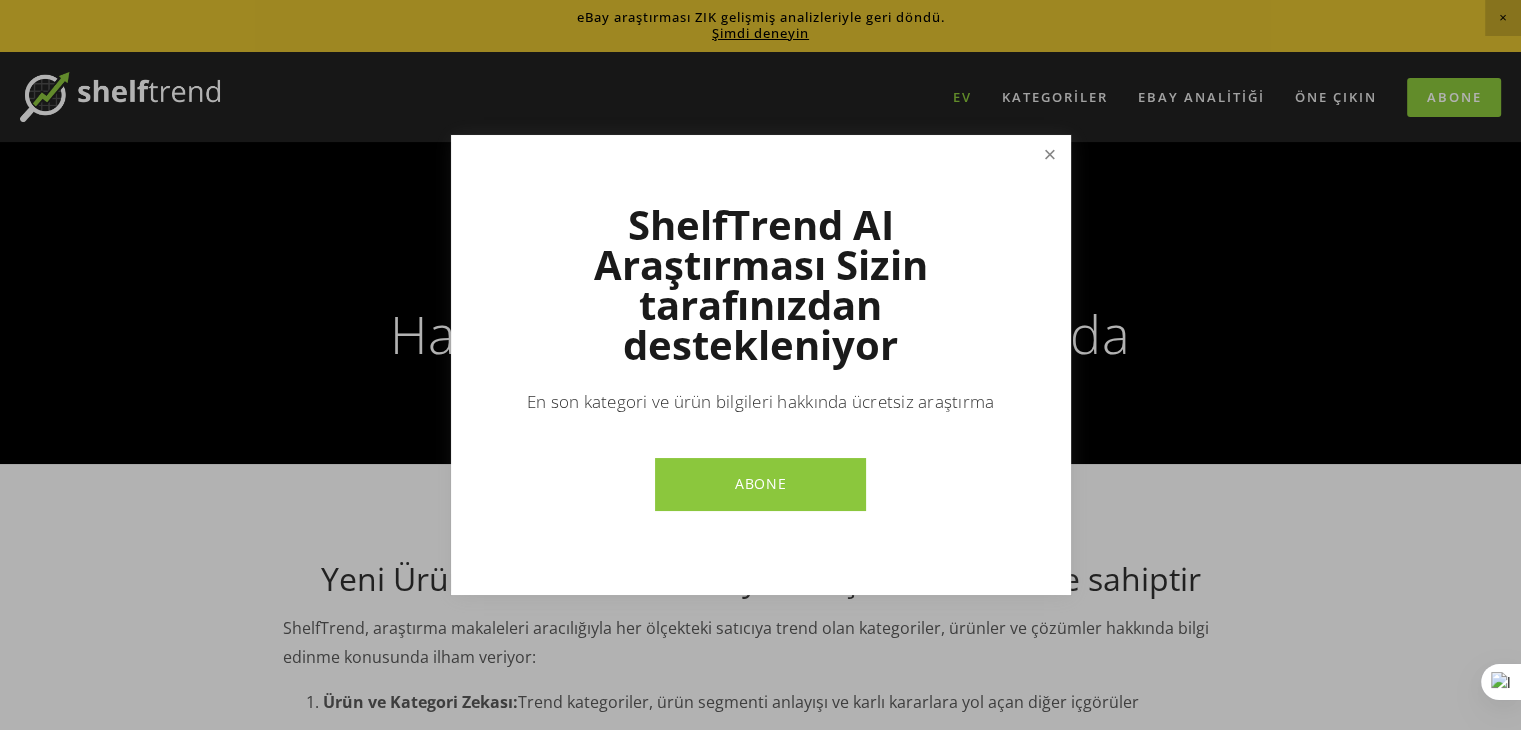 click at bounding box center [1049, 155] 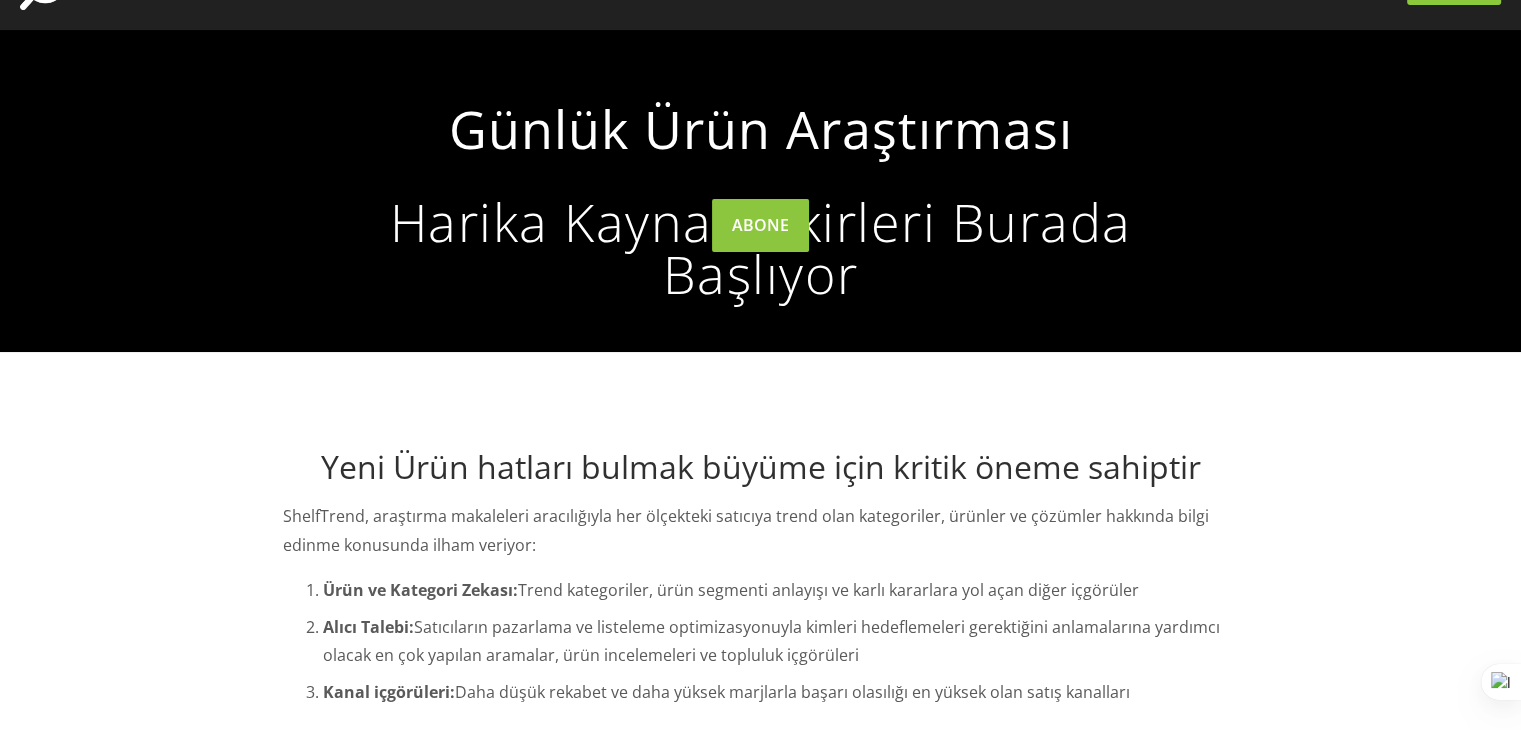 scroll, scrollTop: 100, scrollLeft: 0, axis: vertical 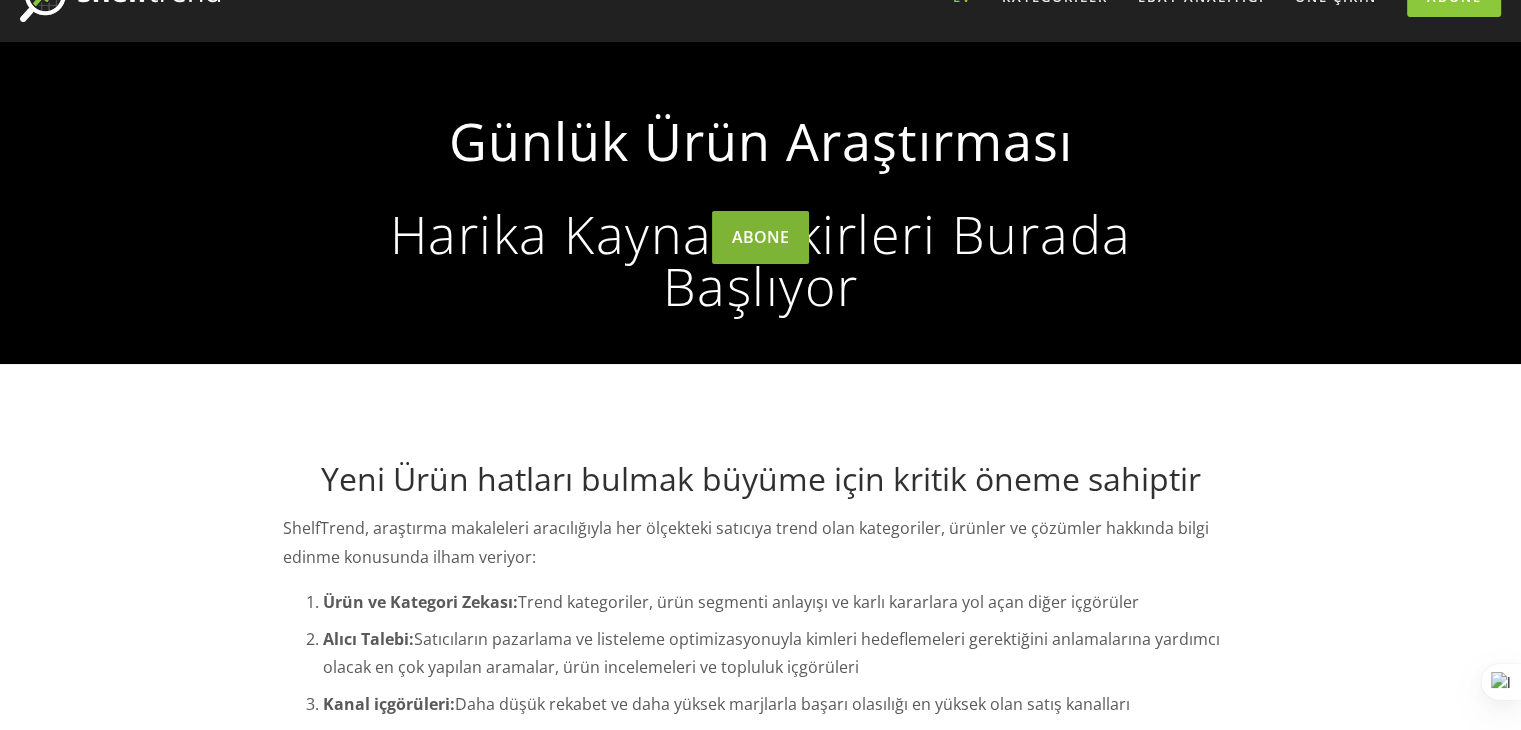 click on "ABONE" at bounding box center [760, 237] 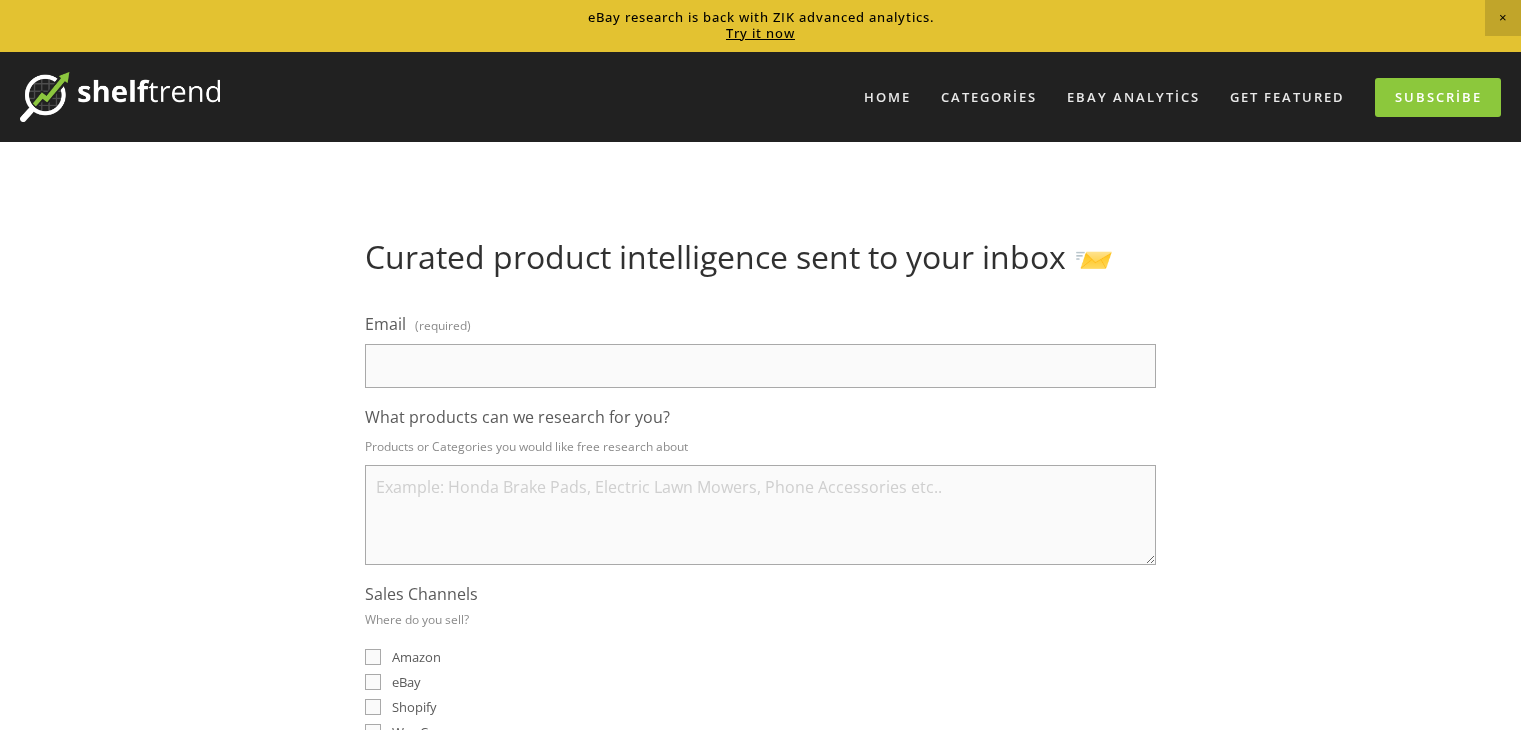 scroll, scrollTop: 0, scrollLeft: 0, axis: both 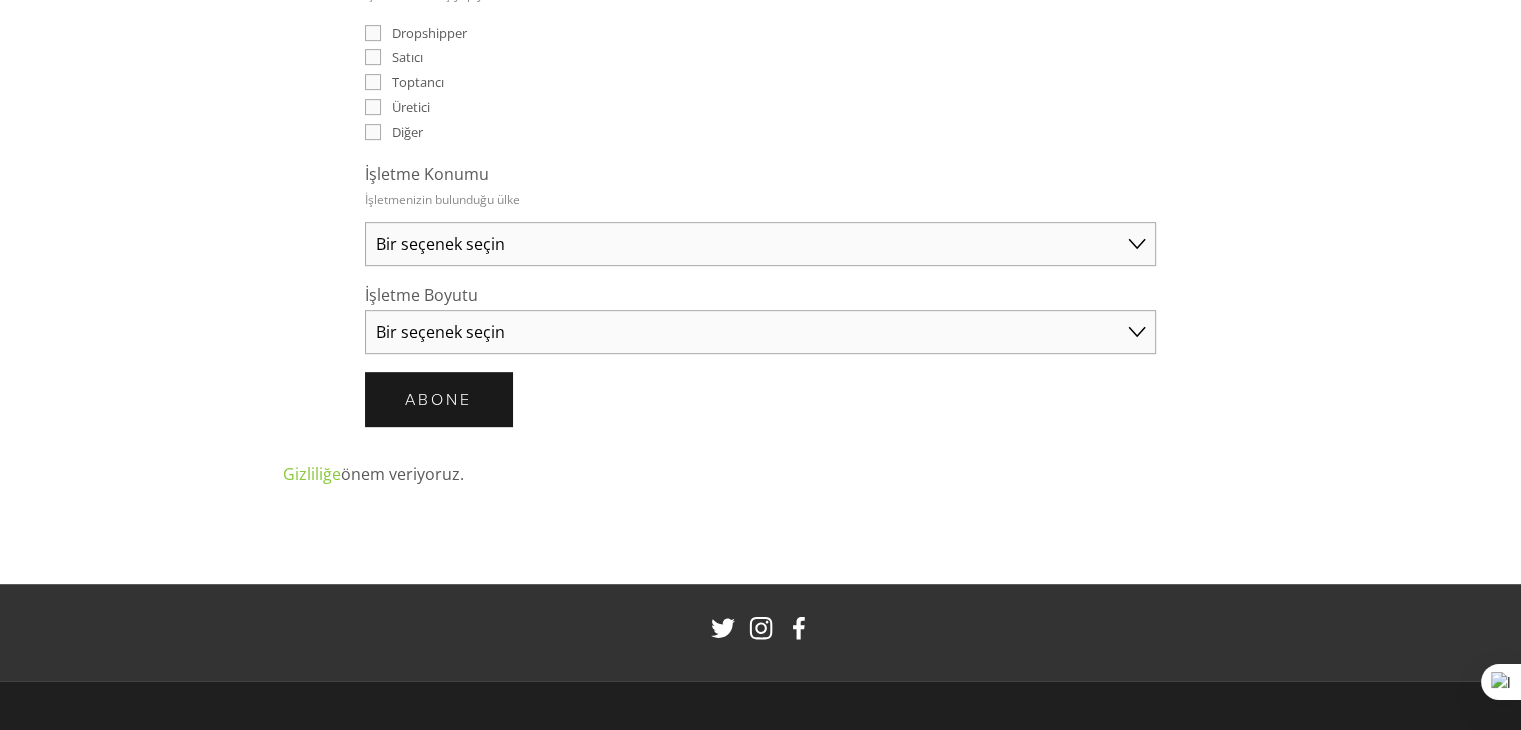 click on "Bir seçenek seçin Avustralya Amerika Birleşik Devletleri Birleşik Krallık Çin Japonya Almanya Kanada Diğer" at bounding box center [760, 244] 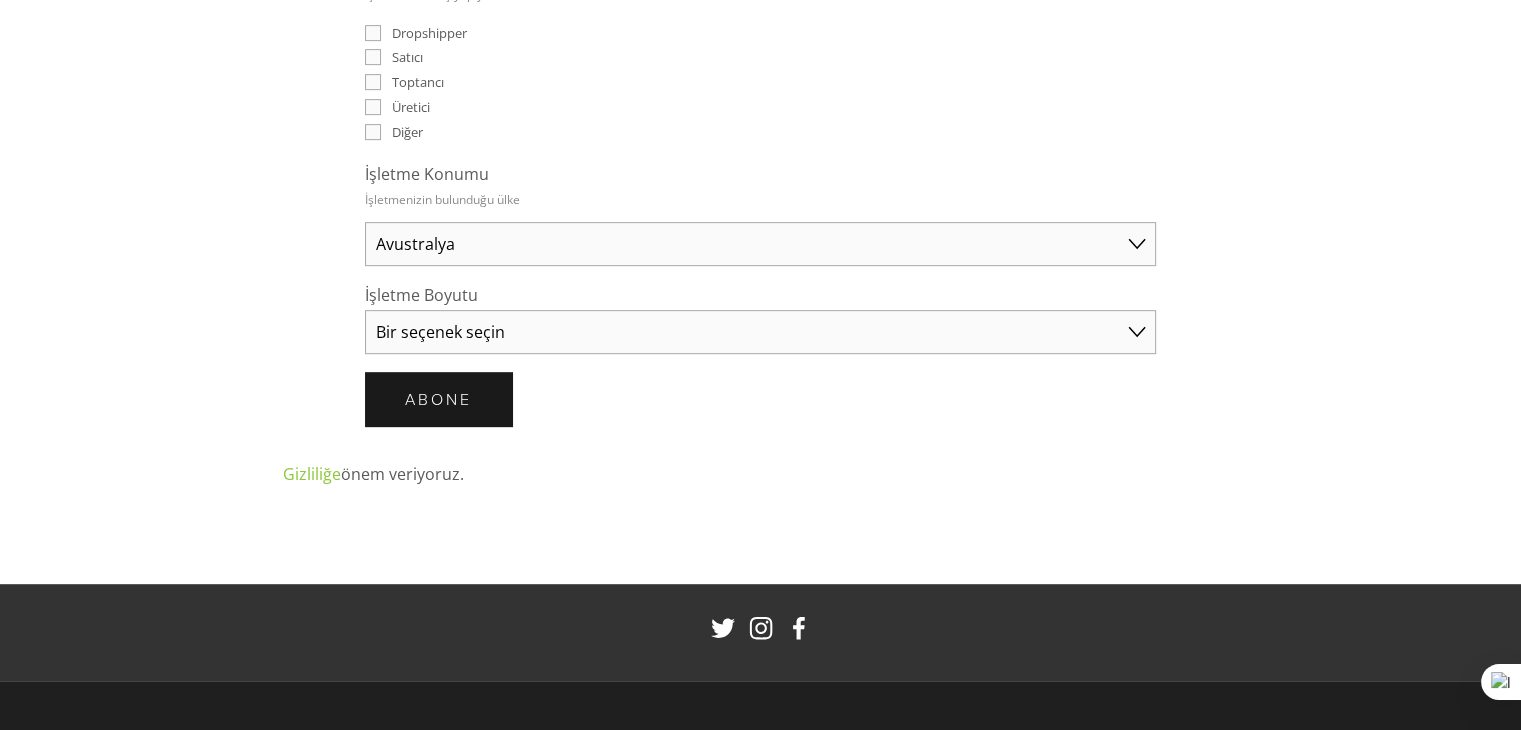 click on "Bir seçenek seçin Solo Tüccar (yıllık 50.000 doların altında satış) Küçük İşletme (Yıllık 50.000 - 250.000 ABD Doları satış) Kurulmuş İşletme (Yıllık 250.000$'ın üzerinde satış)" at bounding box center (760, 332) 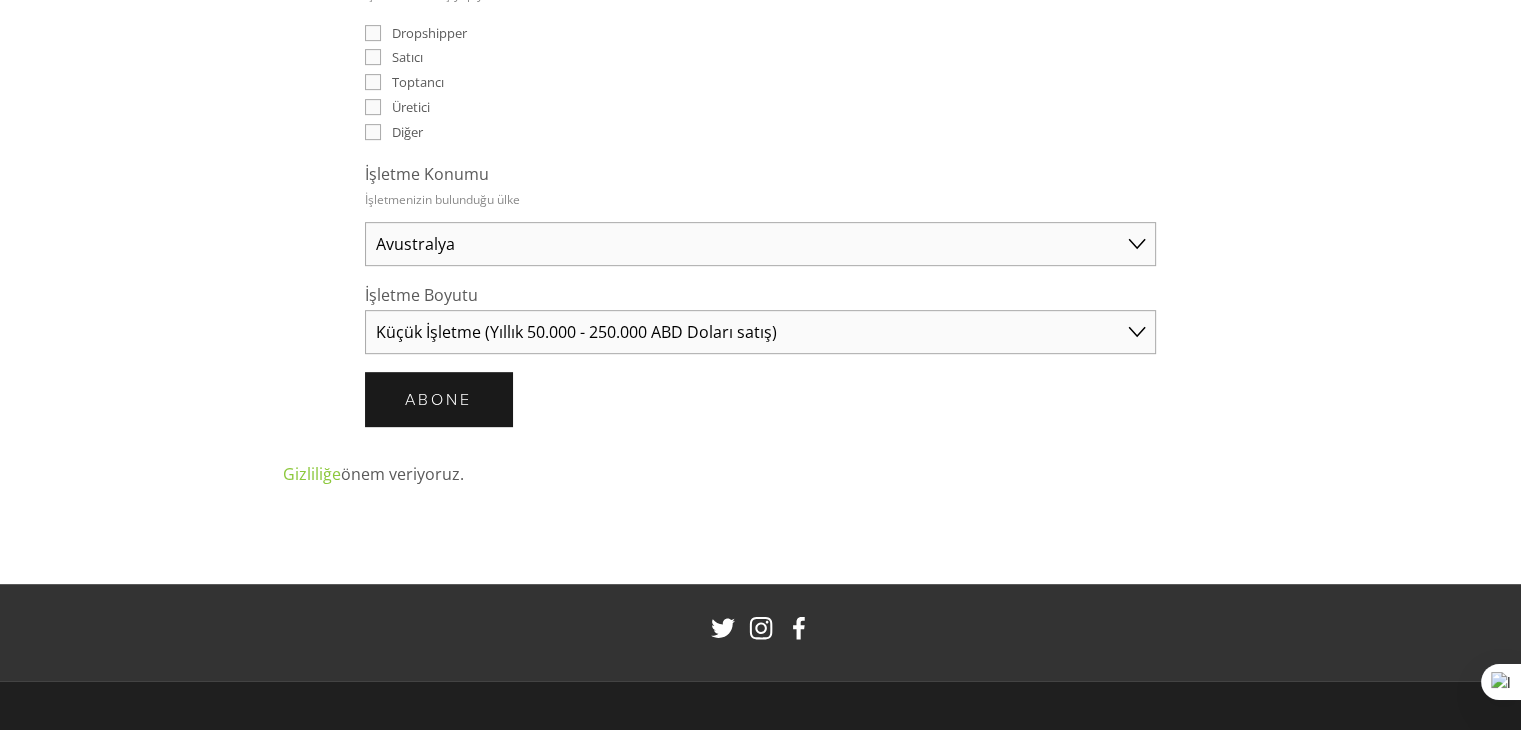 click on "Bir seçenek seçin Solo Tüccar (yıllık 50.000 doların altında satış) Küçük İşletme (Yıllık 50.000 - 250.000 ABD Doları satış) Kurulmuş İşletme (Yıllık 250.000$'ın üzerinde satış)" at bounding box center (760, 332) 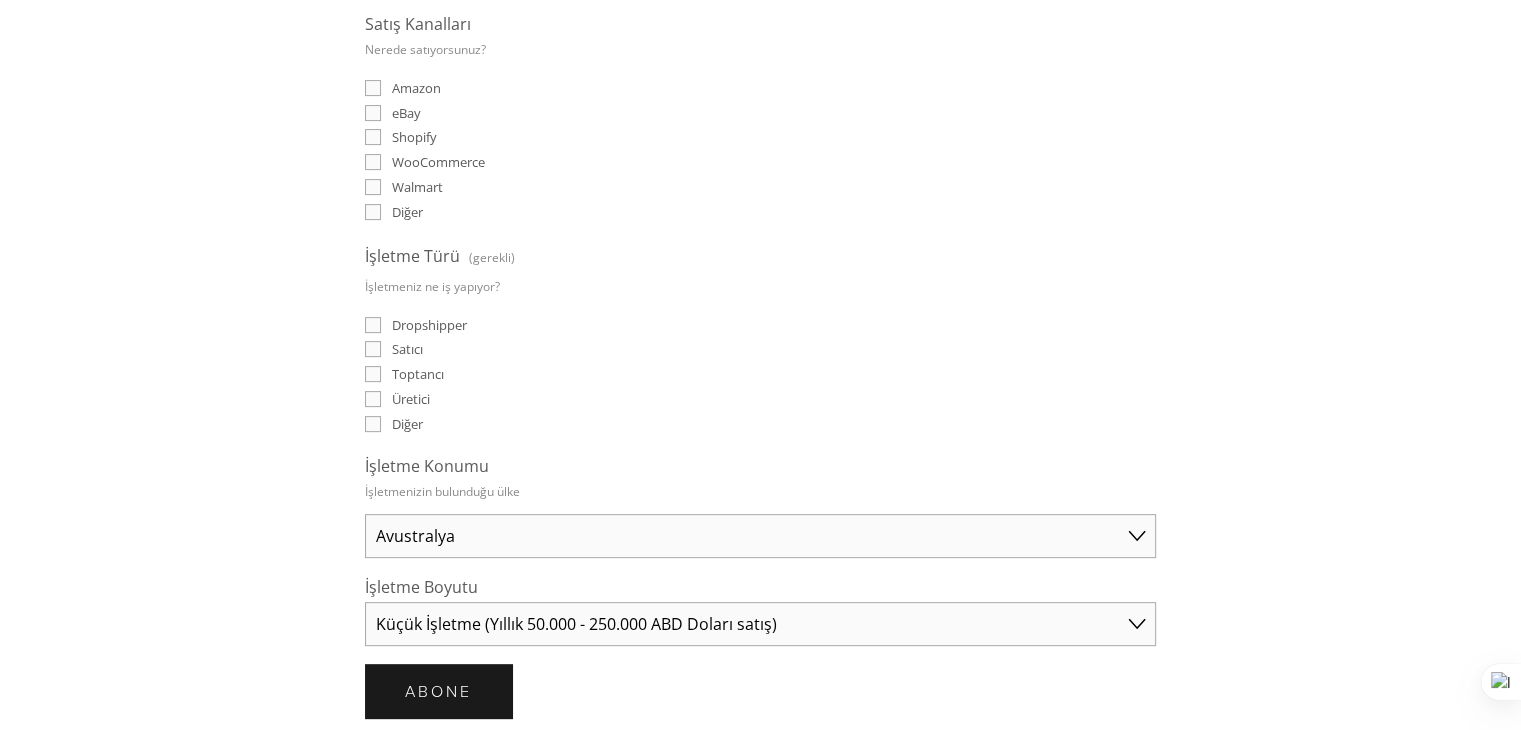 scroll, scrollTop: 600, scrollLeft: 0, axis: vertical 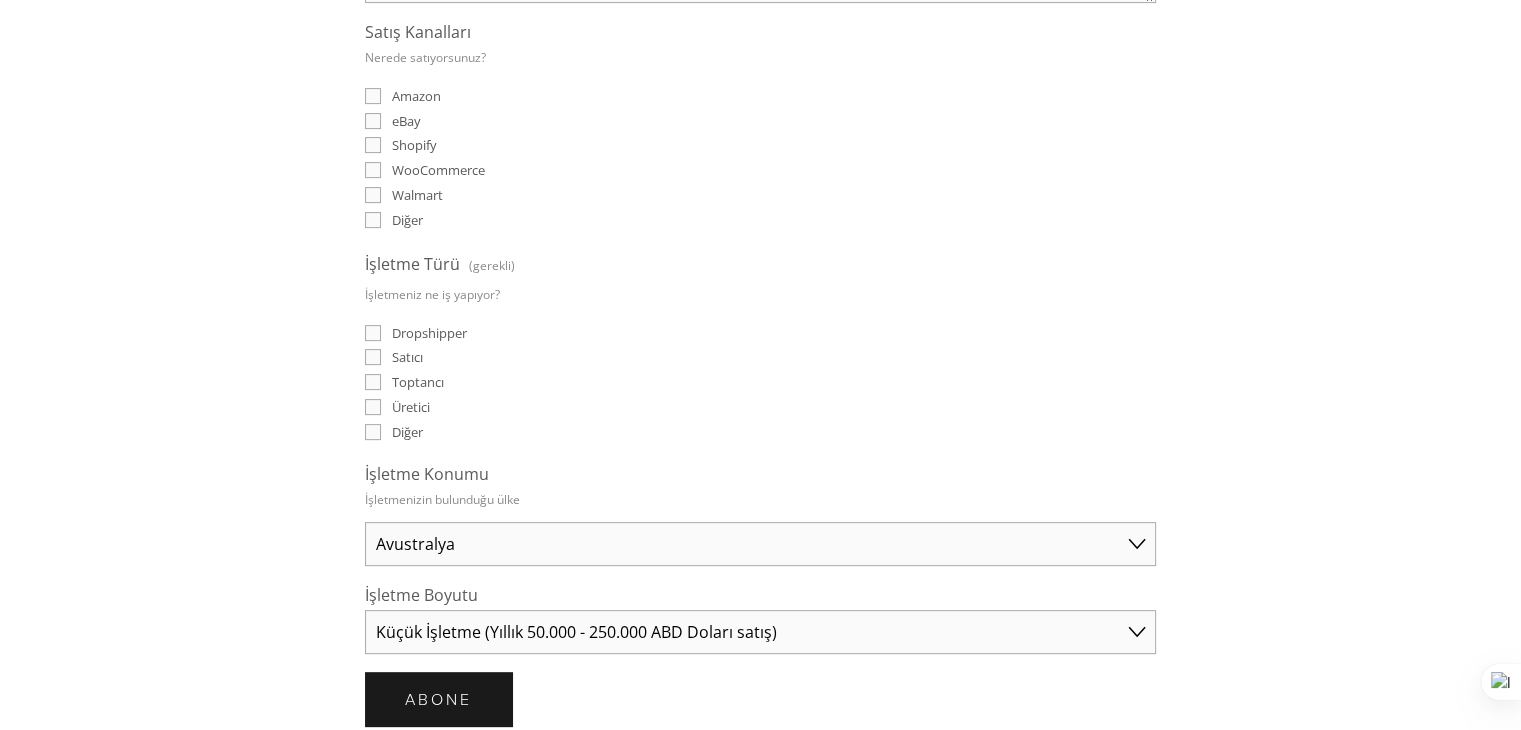 click on "Dropshipper" at bounding box center [373, 333] 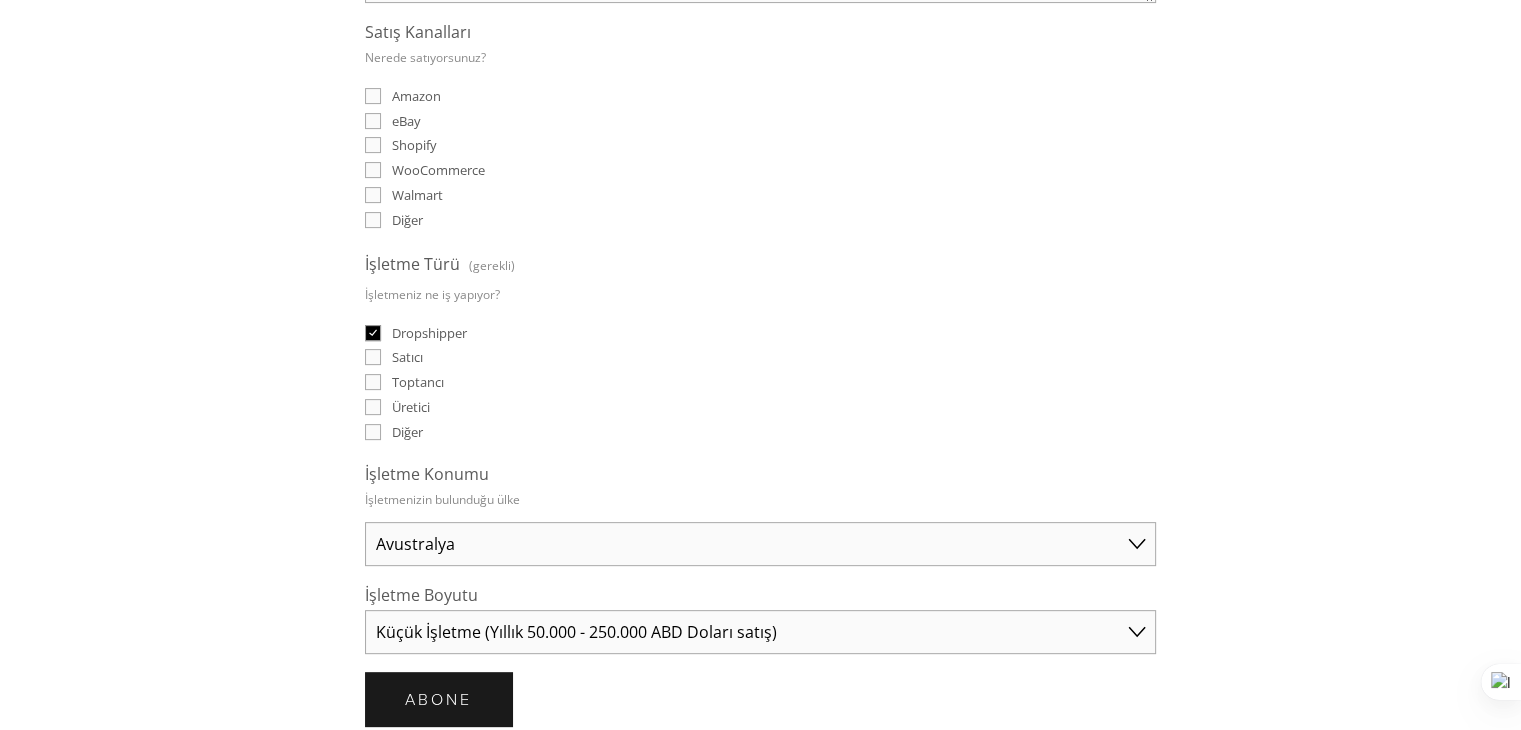 checkbox on "true" 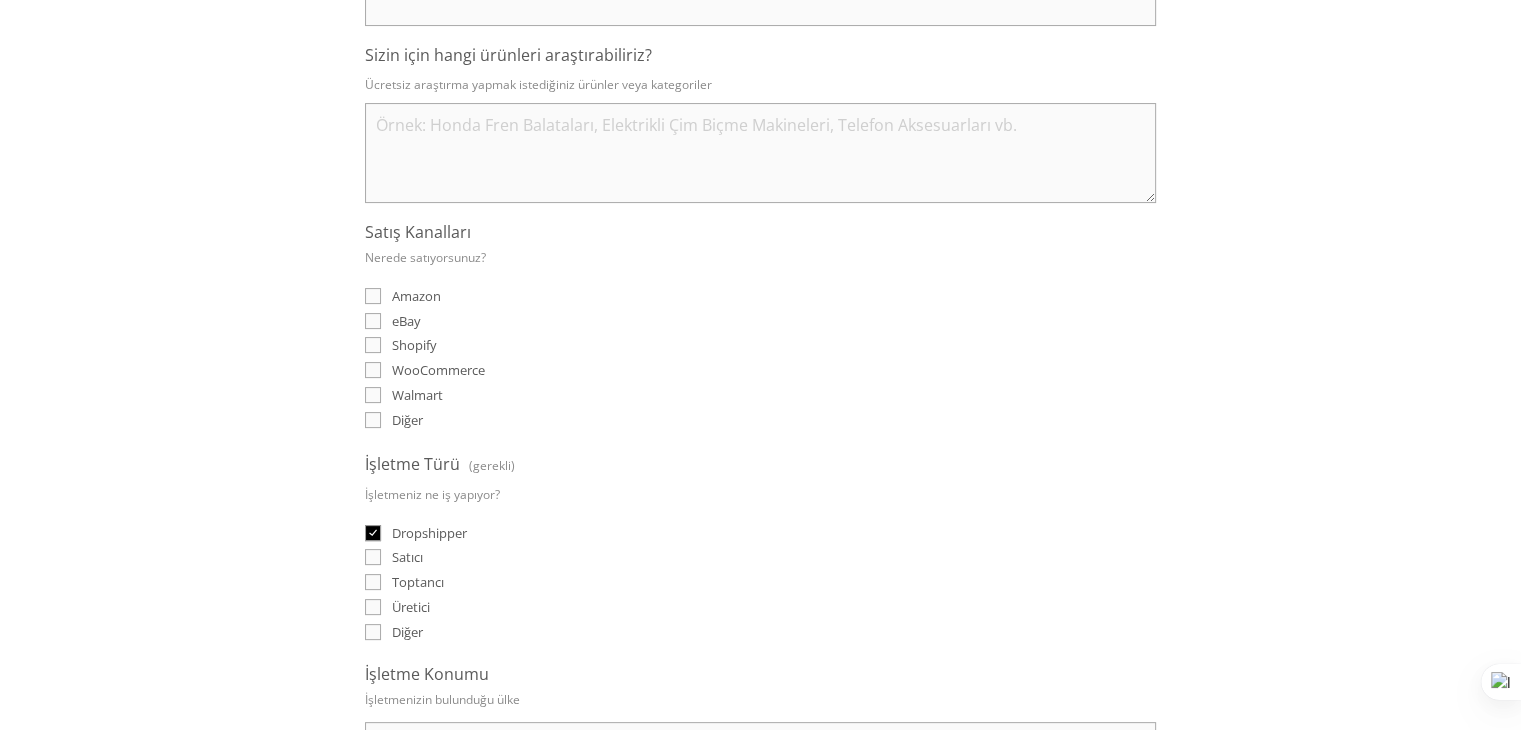 scroll, scrollTop: 400, scrollLeft: 0, axis: vertical 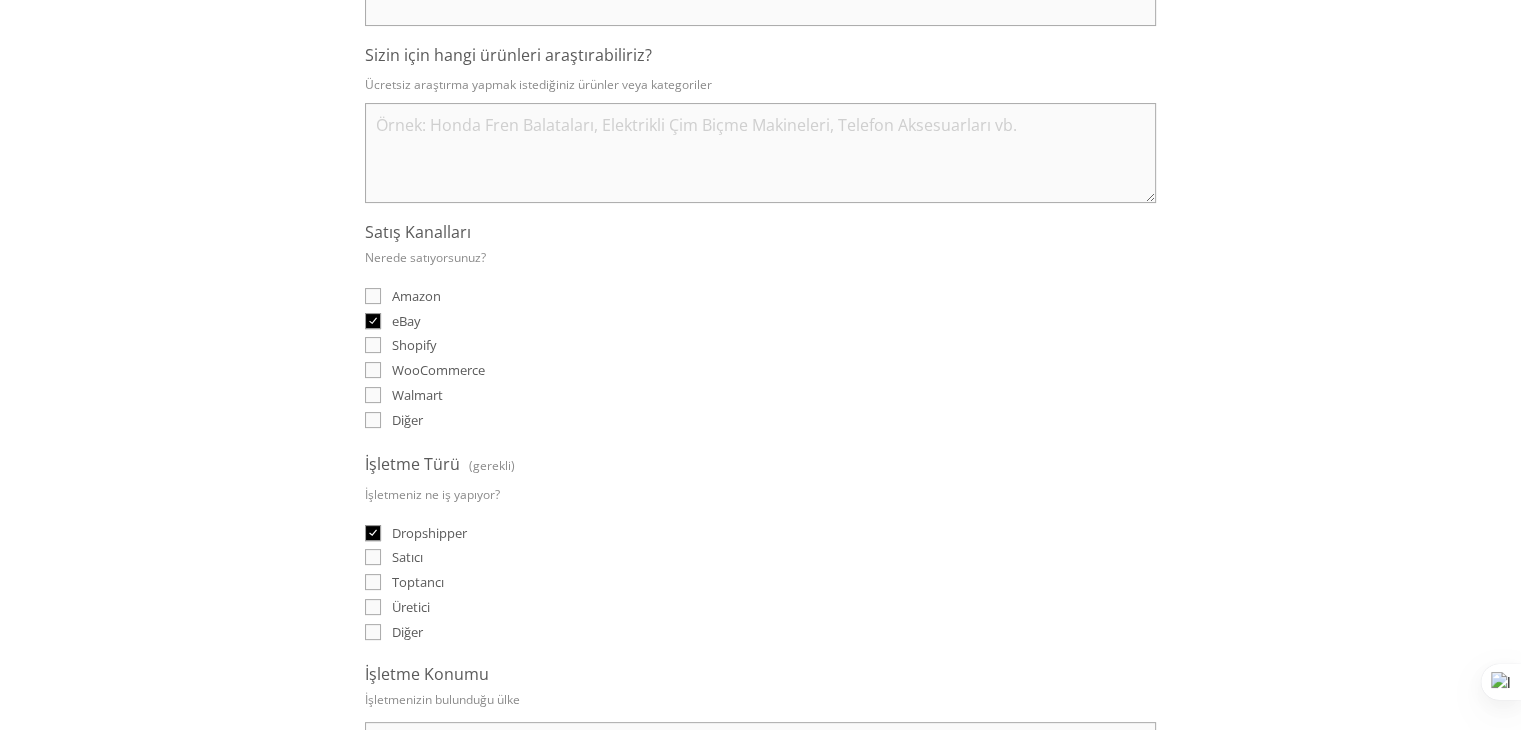 checkbox on "true" 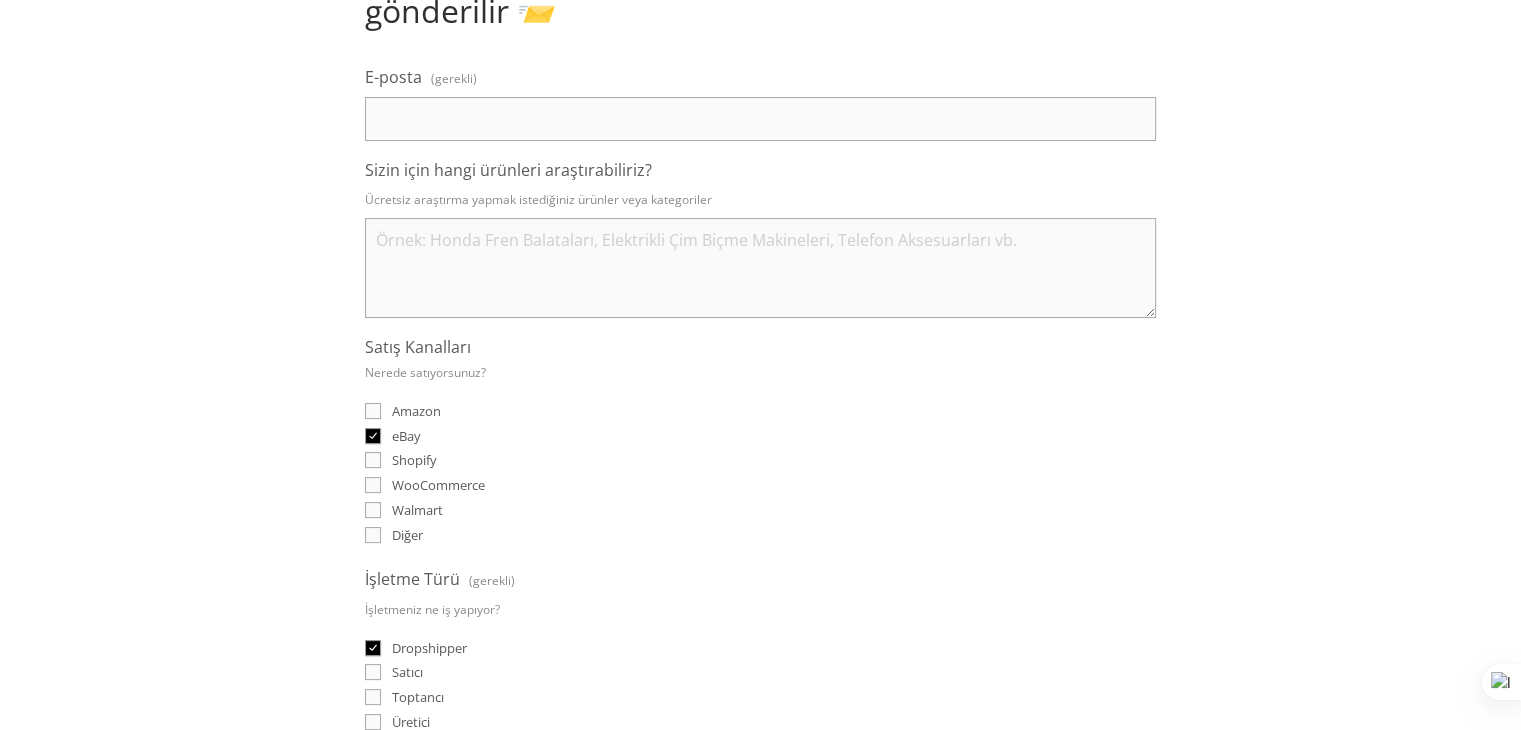 scroll, scrollTop: 100, scrollLeft: 0, axis: vertical 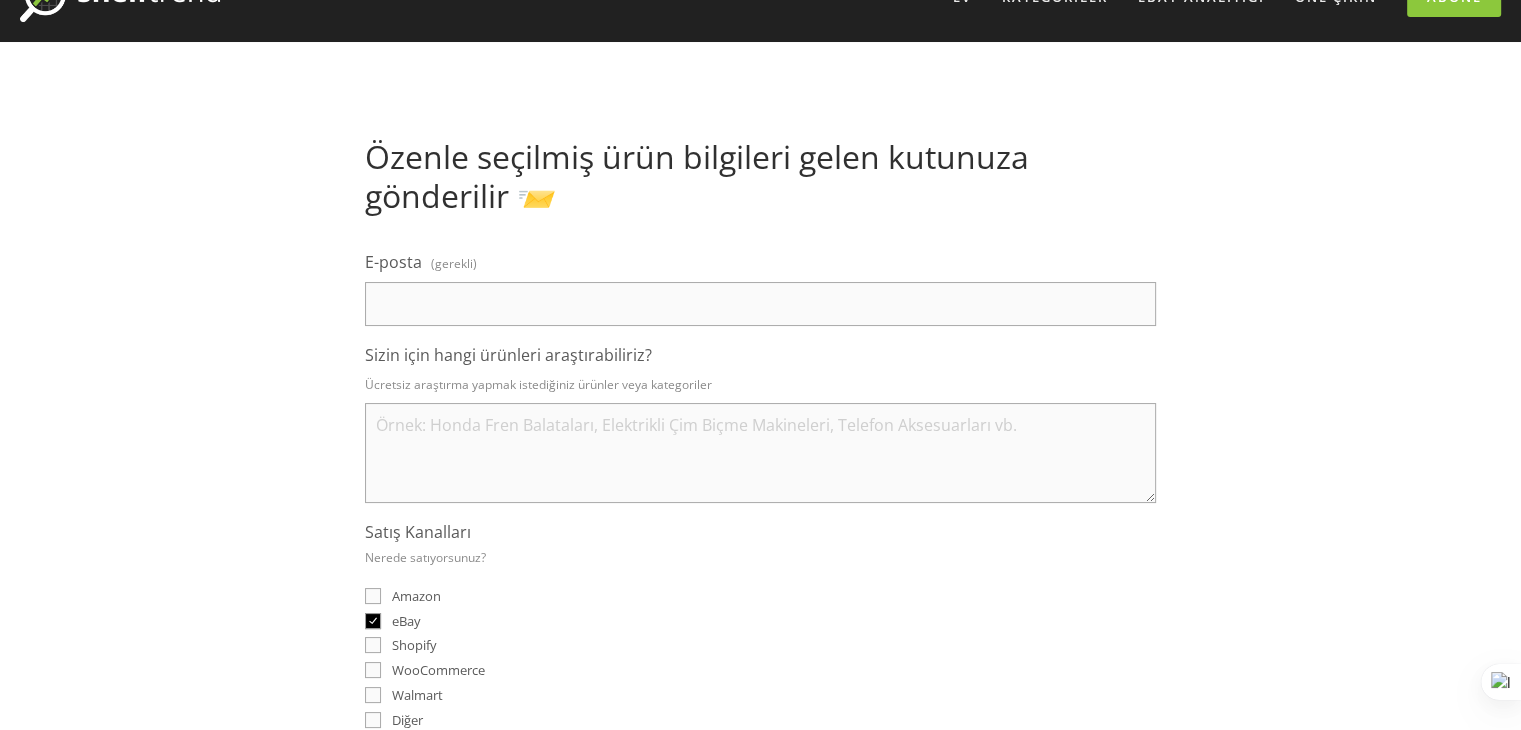 click on "E-posta (gerekli)" at bounding box center (760, 304) 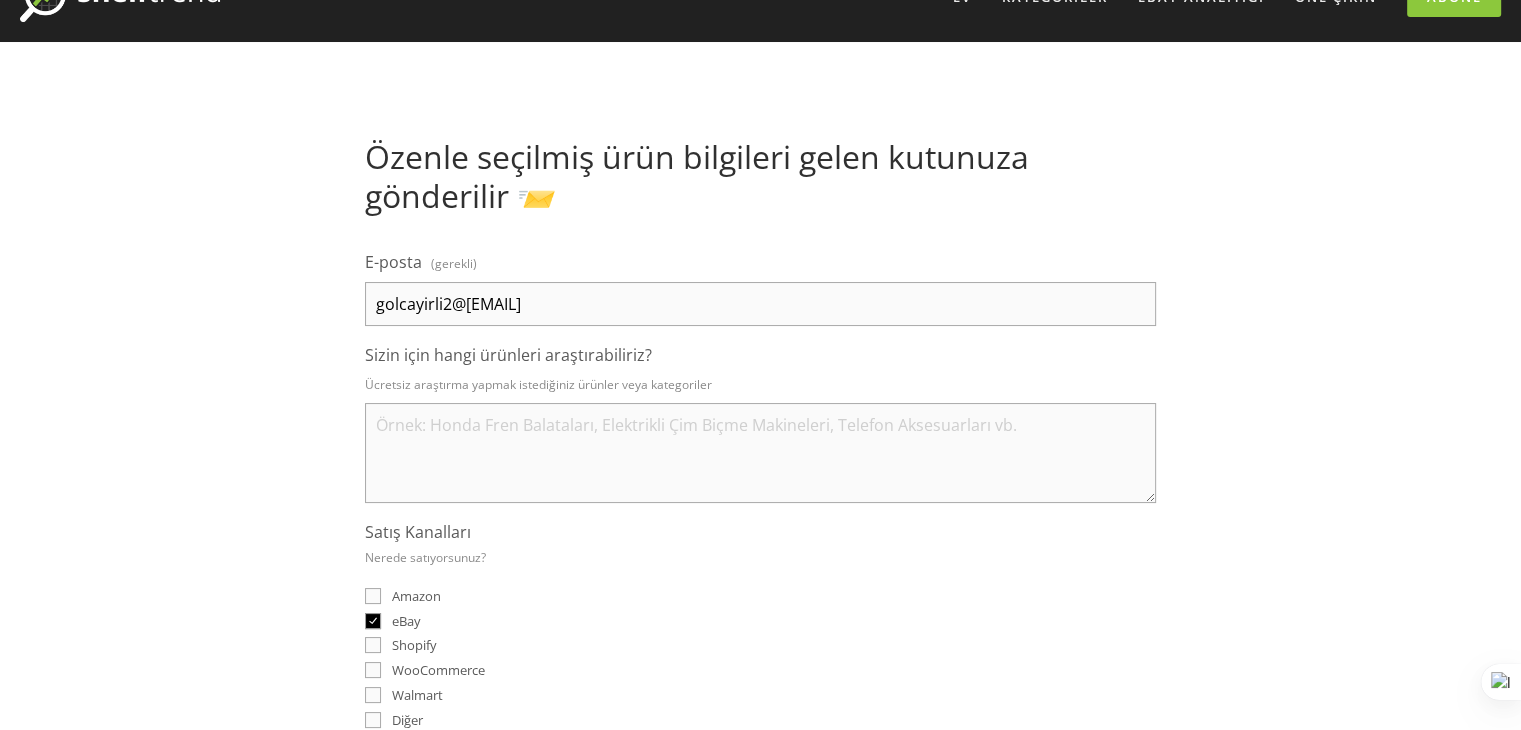 type on "golcayirli2@gmail.com" 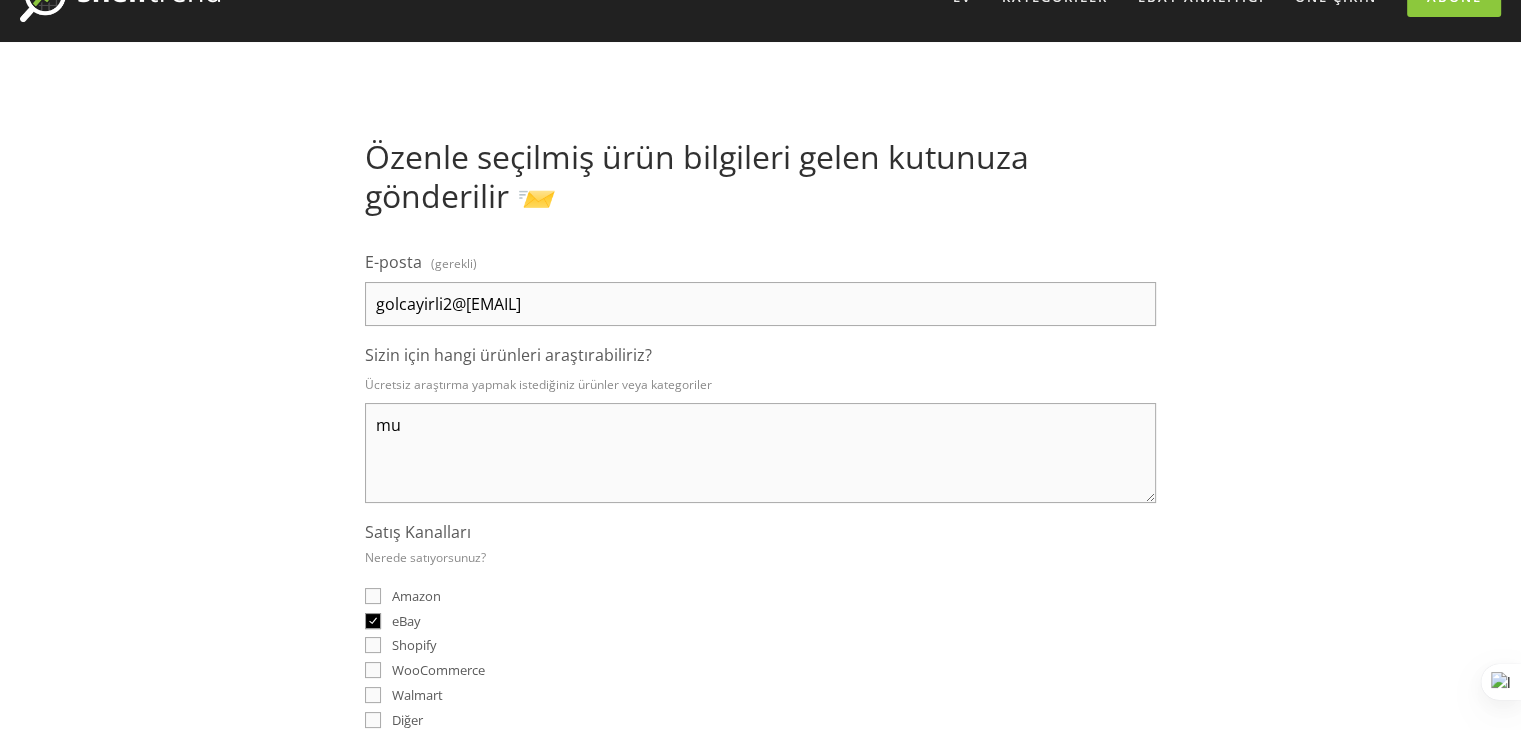 type on "m" 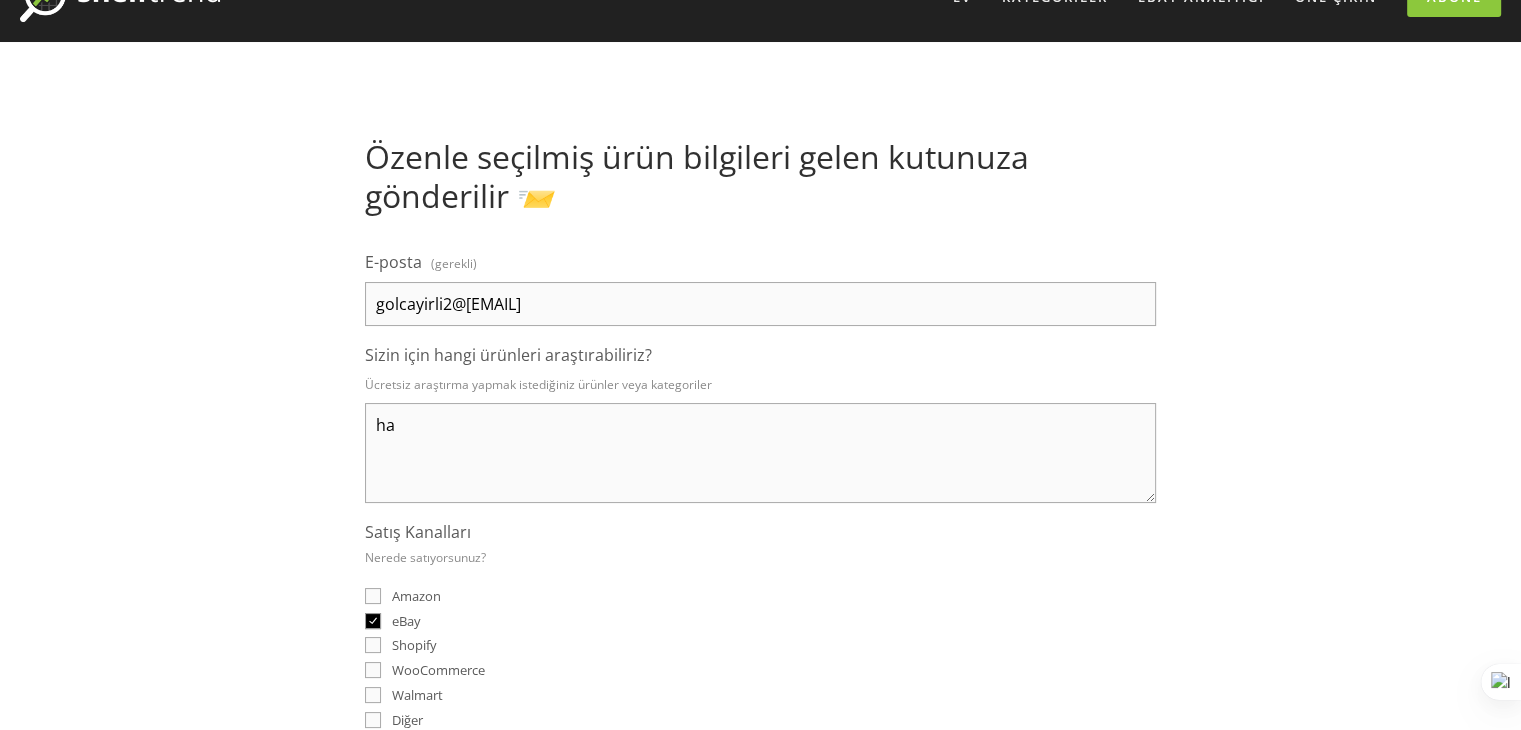 type on "h" 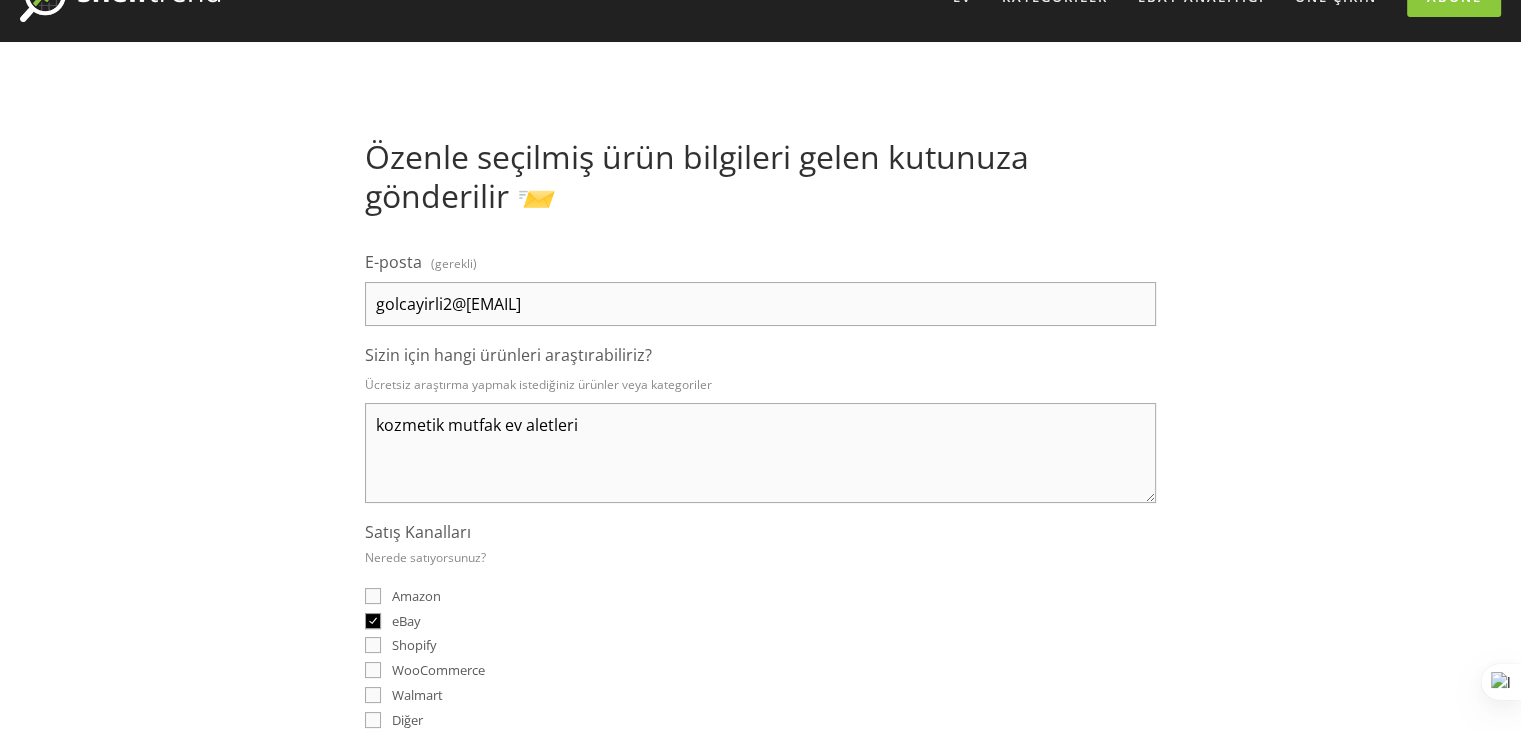 type on "kozmetik mutfak ev aletleri" 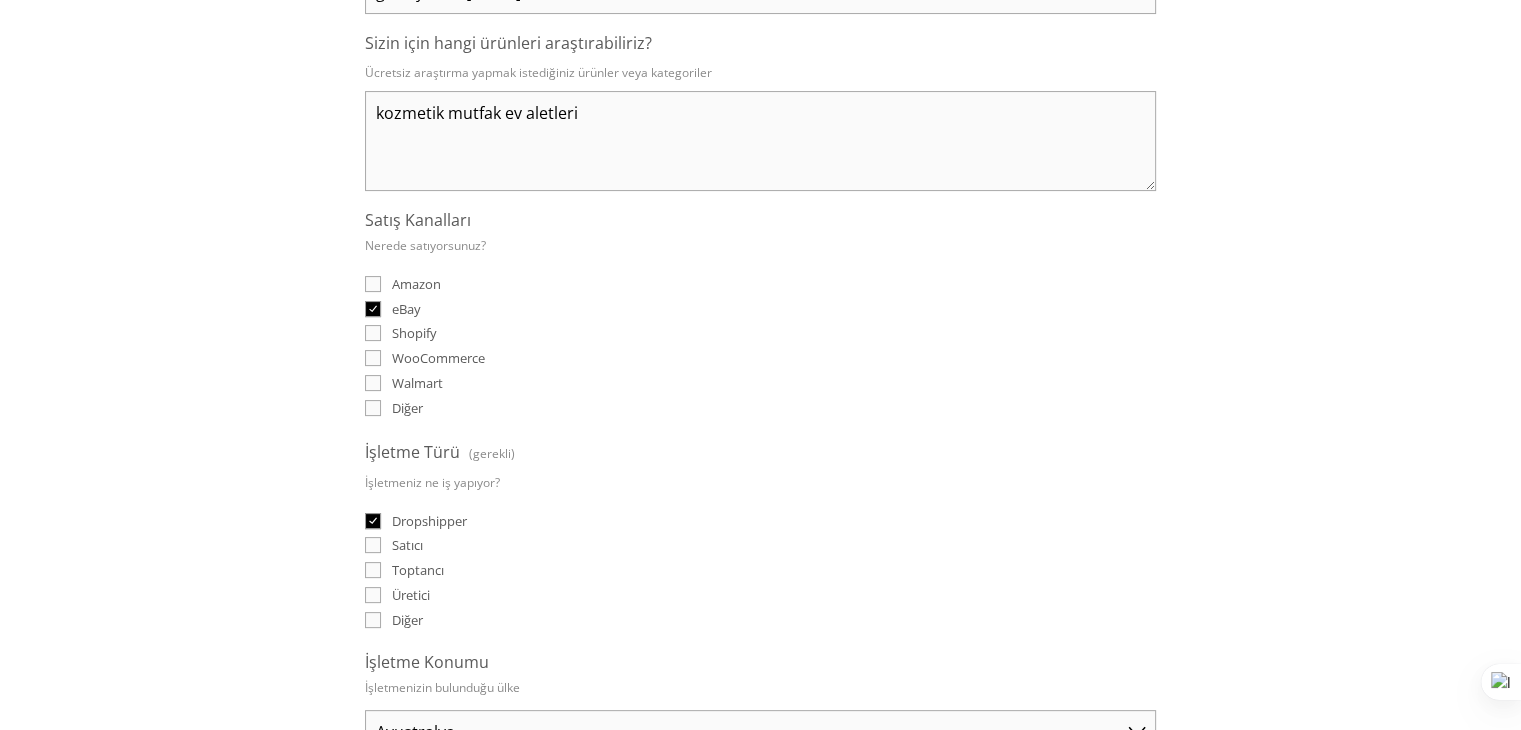 scroll, scrollTop: 900, scrollLeft: 0, axis: vertical 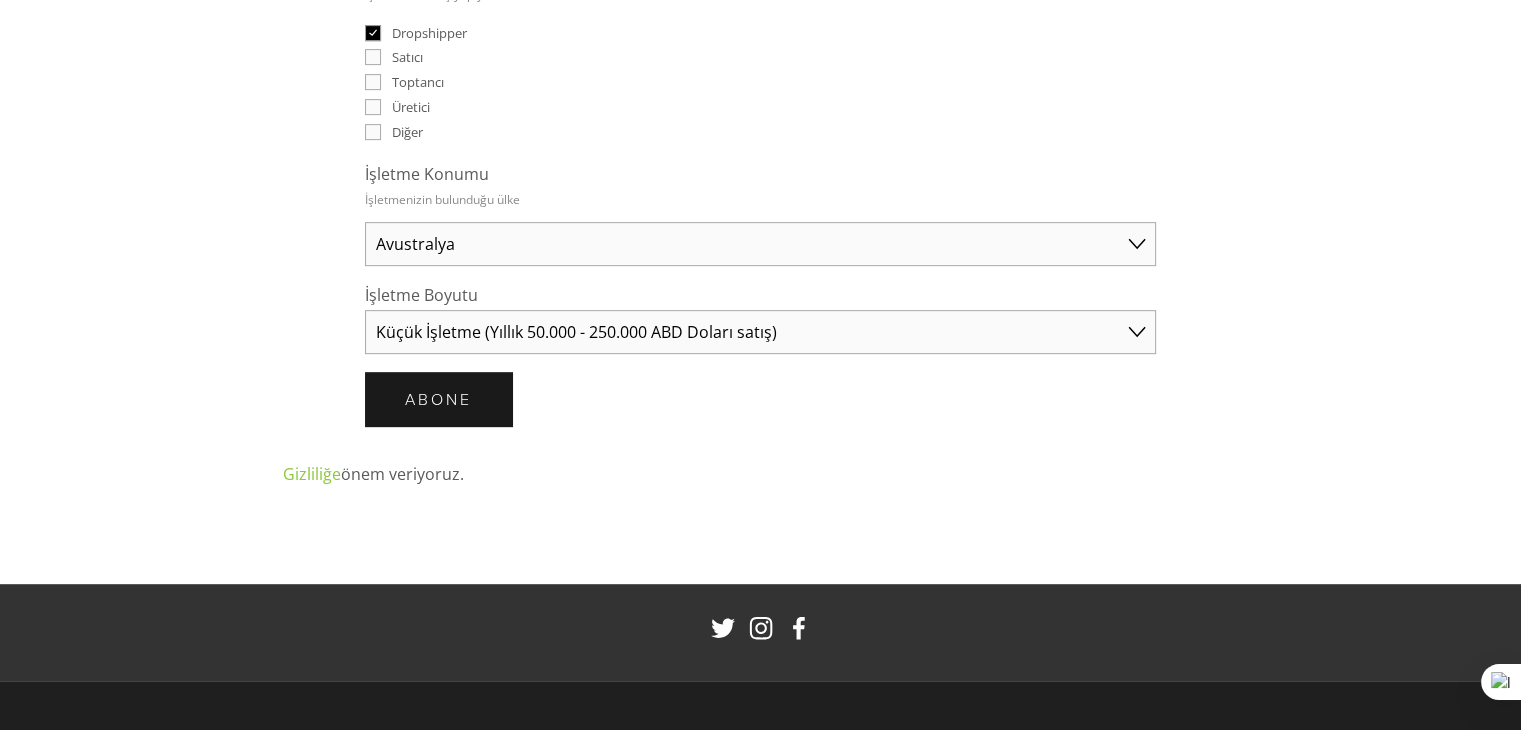 click on "Özenle seçilmiş ürün bilgileri gelen kutunuza gönderilir 📨
E-posta (gerekli) golcayirli2@gmail.com Sizin için hangi ürünleri araştırabiliriz? Ücretsiz araştırma yapmak istediğiniz ürünler veya kategoriler kozmetik mutfak ev aletleri Satış Kanalları Nerede satıyorsunuz? Amazon eBay Shopify WooCommerce Walmart Diğer İşletme Türü (gerekli) İşletmeniz ne iş yapıyor? Dropshipper Satıcı Toptancı Üretici Diğer İşletme Konumu İşletmenizin bulunduğu ülke Avustralya Amerika Birleşik Devletleri Birleşik Krallık Çin Japonya Almanya Kanada Diğer İşletme Boyutu Solo Tüccar (yıllık 50.000 doların altında satış) Küçük İşletme (Yıllık 50.000 - 250.000 ABD Doları satış) Kurulmuş İşletme (Yıllık 250.000$'ın üzerinde satış) Abone Abone
Gizliliğe                       önem veriyoruz  ." at bounding box center (761, -87) 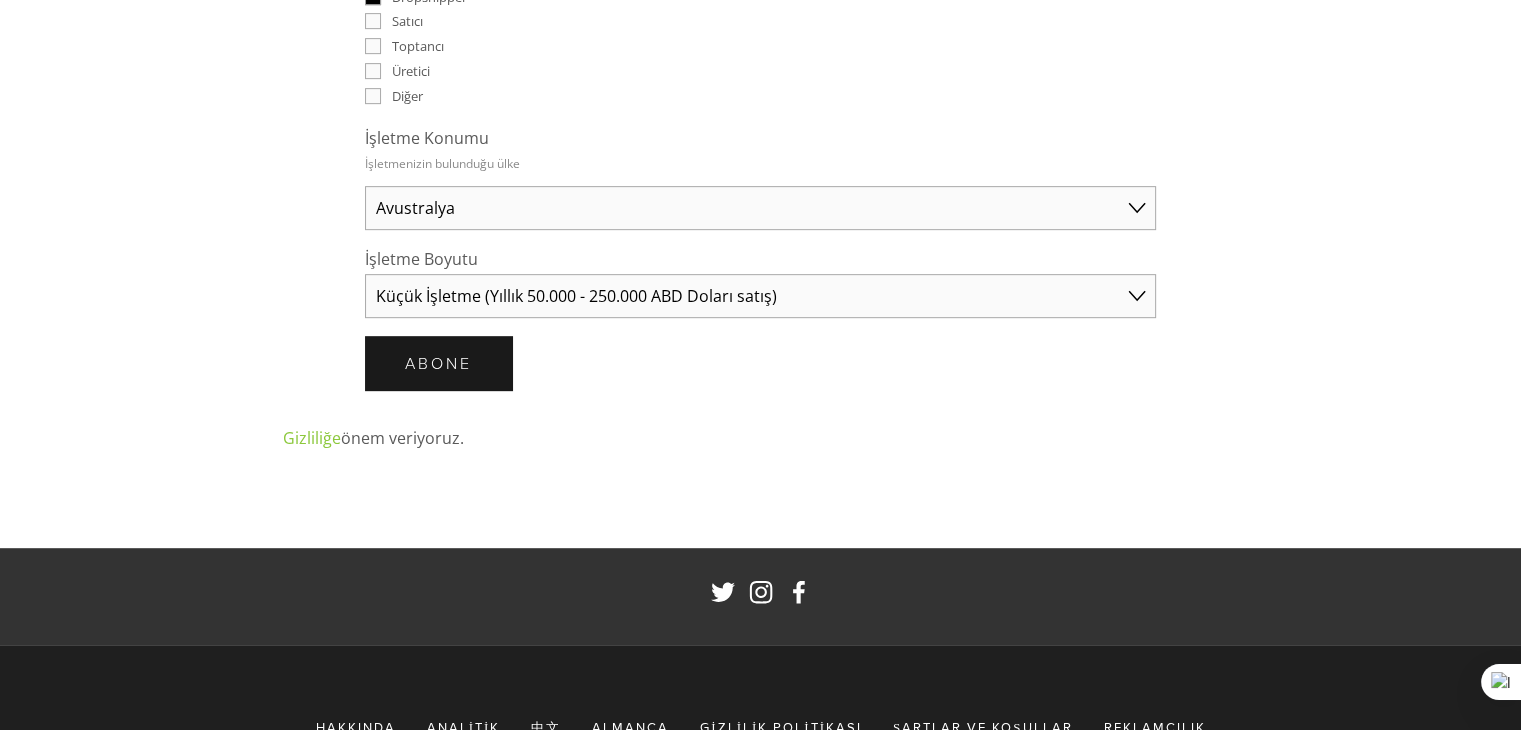 scroll, scrollTop: 1023, scrollLeft: 0, axis: vertical 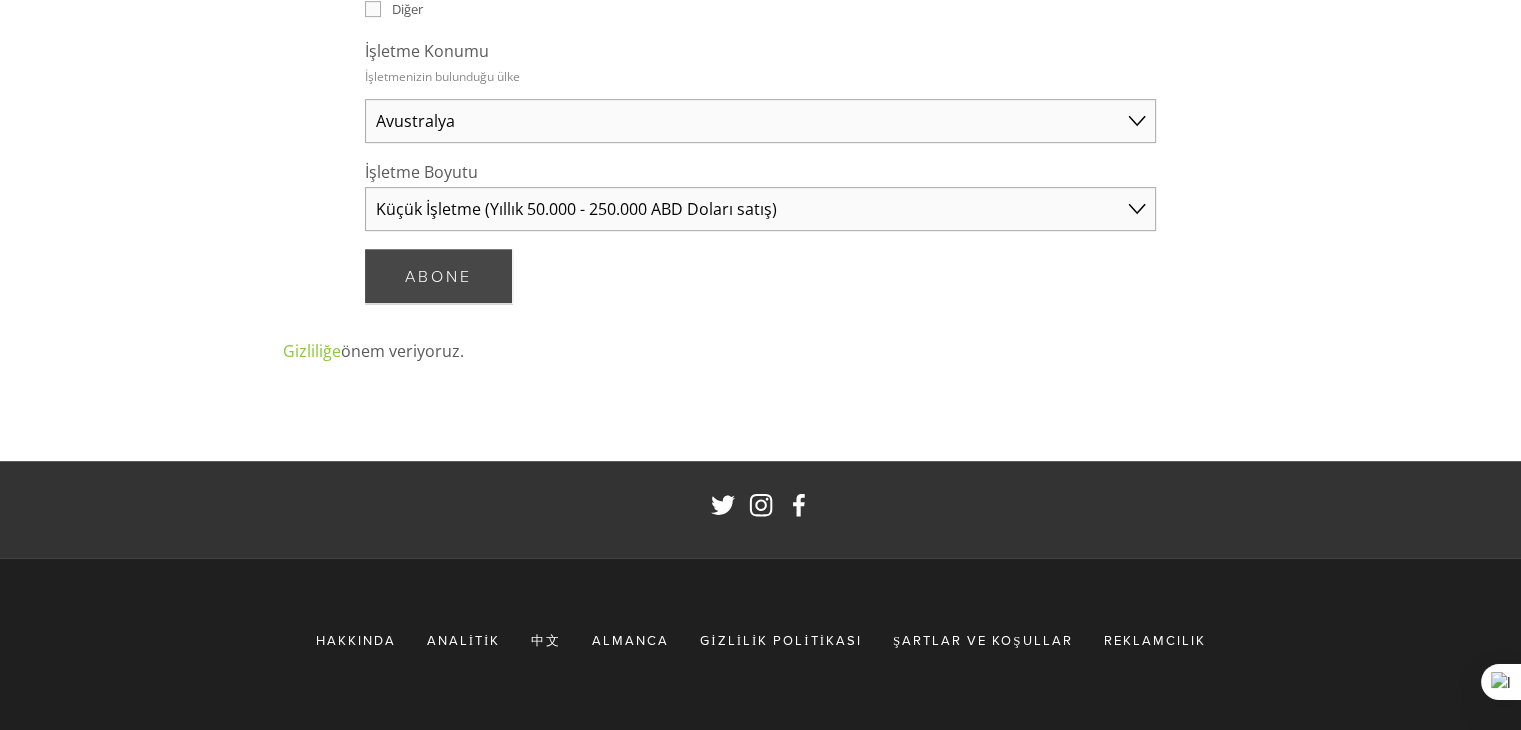 click on "Abone Abone" at bounding box center [438, 276] 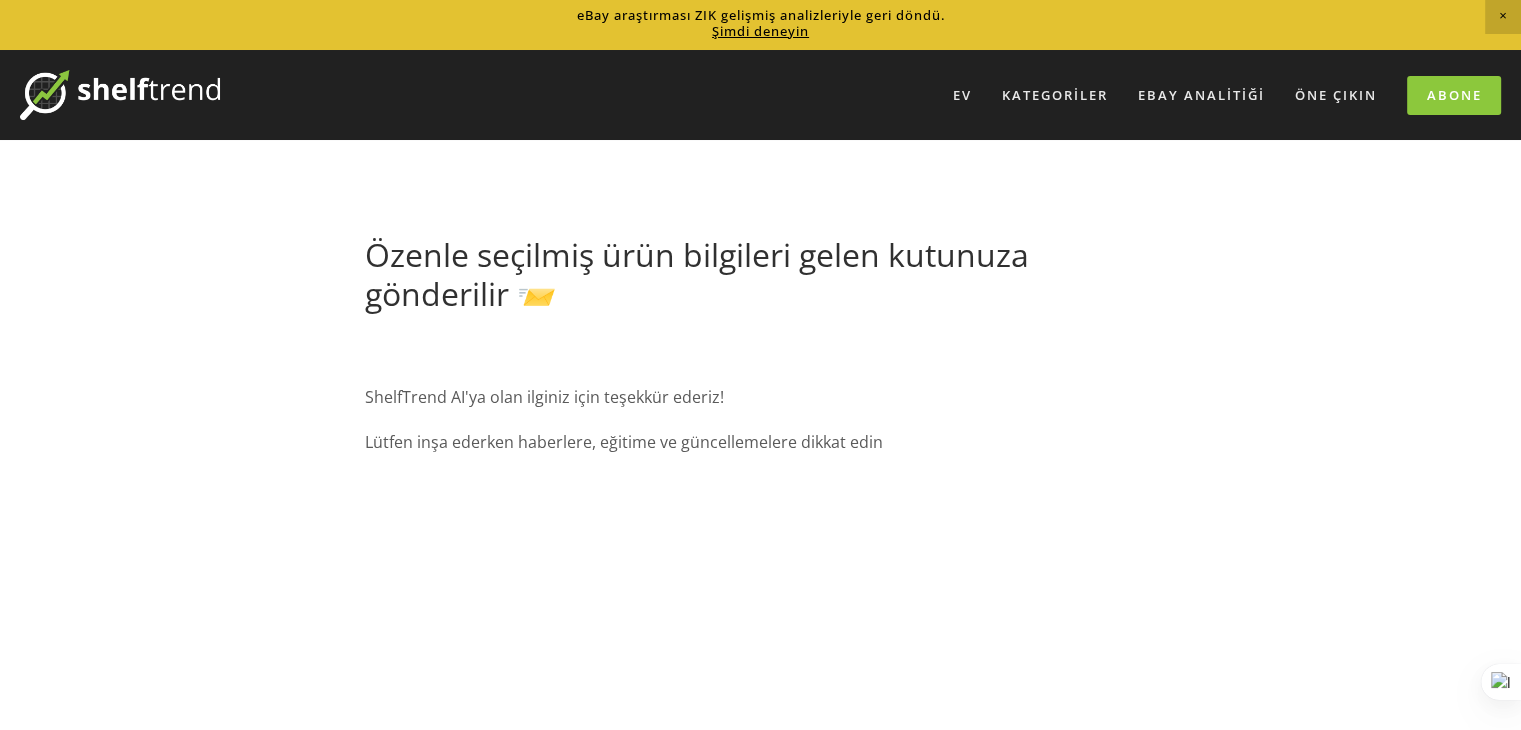 scroll, scrollTop: 0, scrollLeft: 0, axis: both 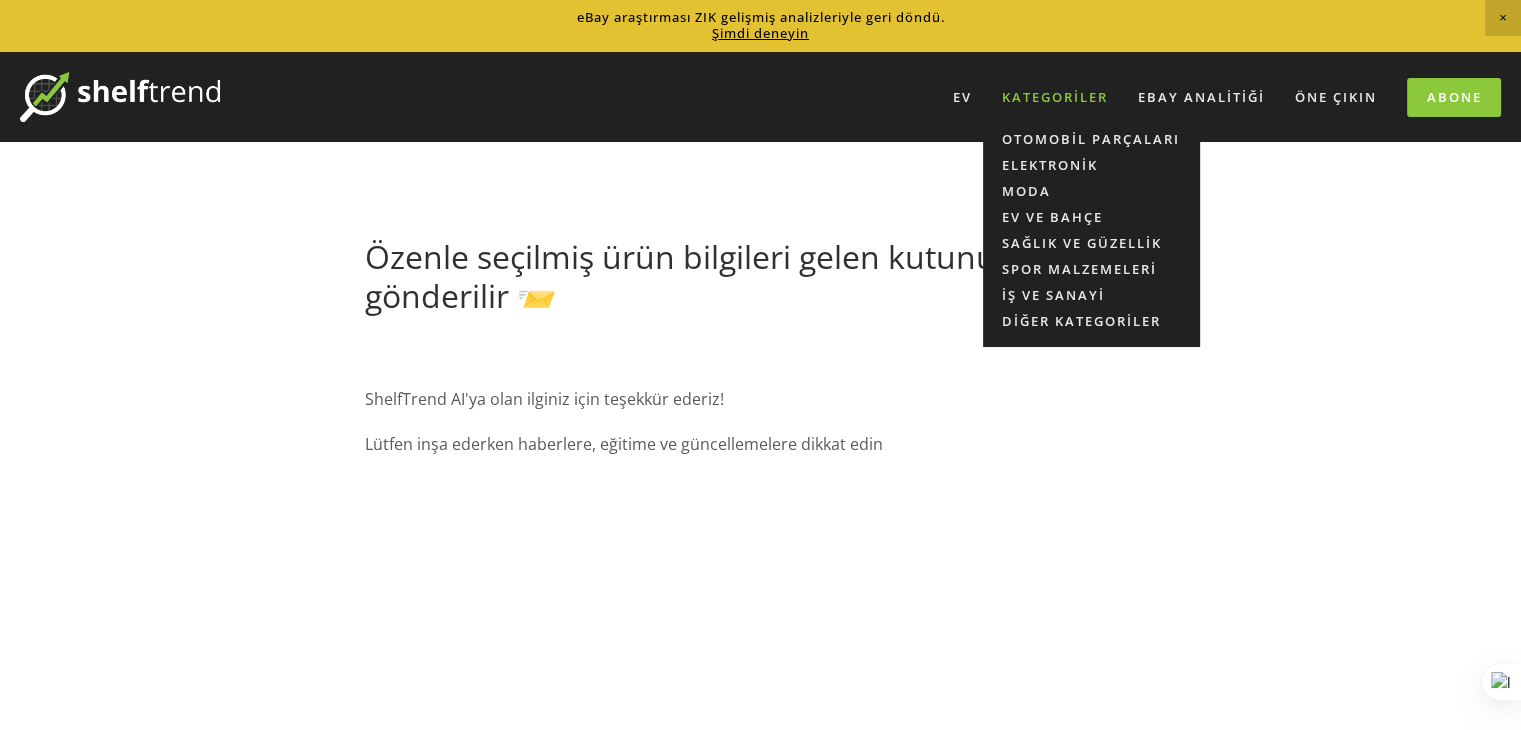 click on "Kategoriler" at bounding box center [1055, 97] 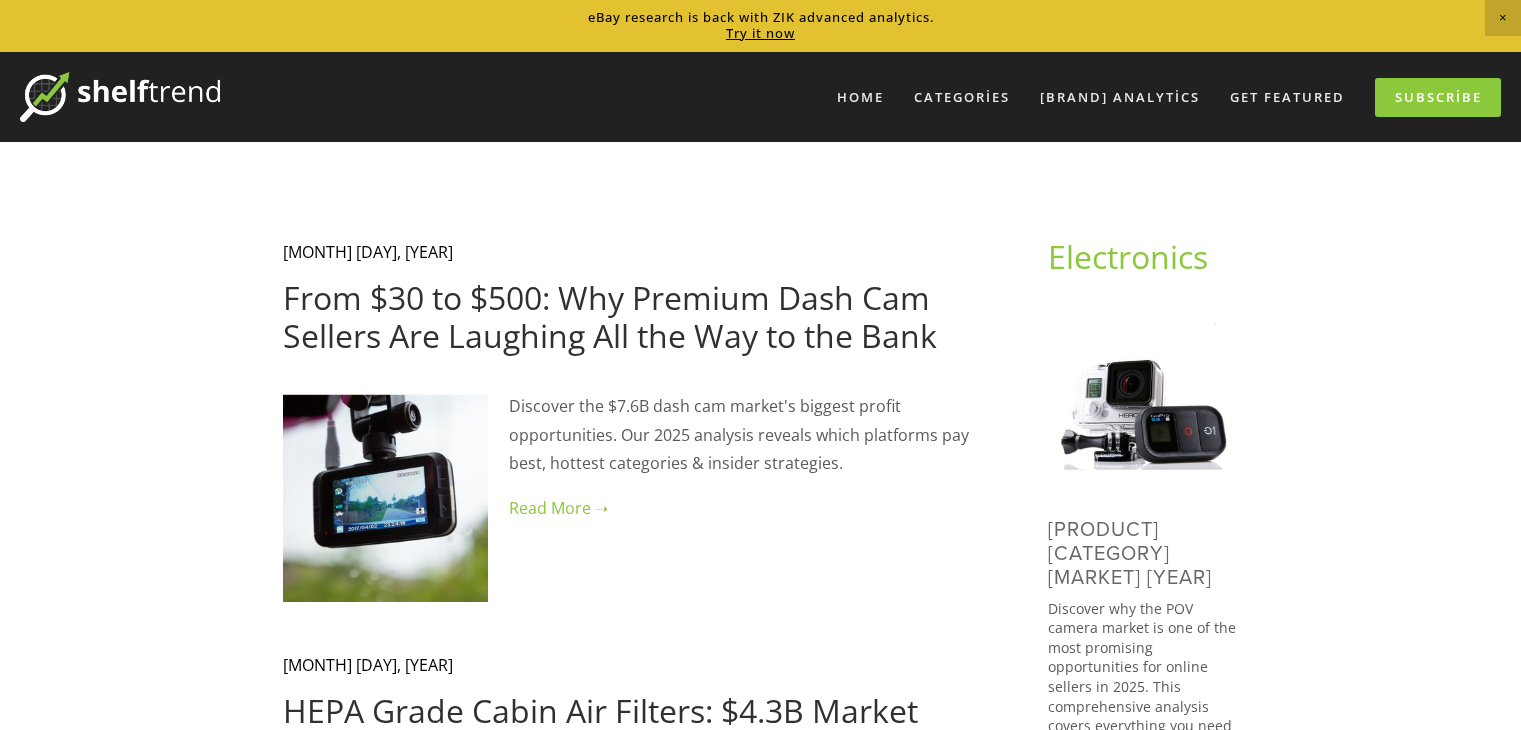scroll, scrollTop: 0, scrollLeft: 0, axis: both 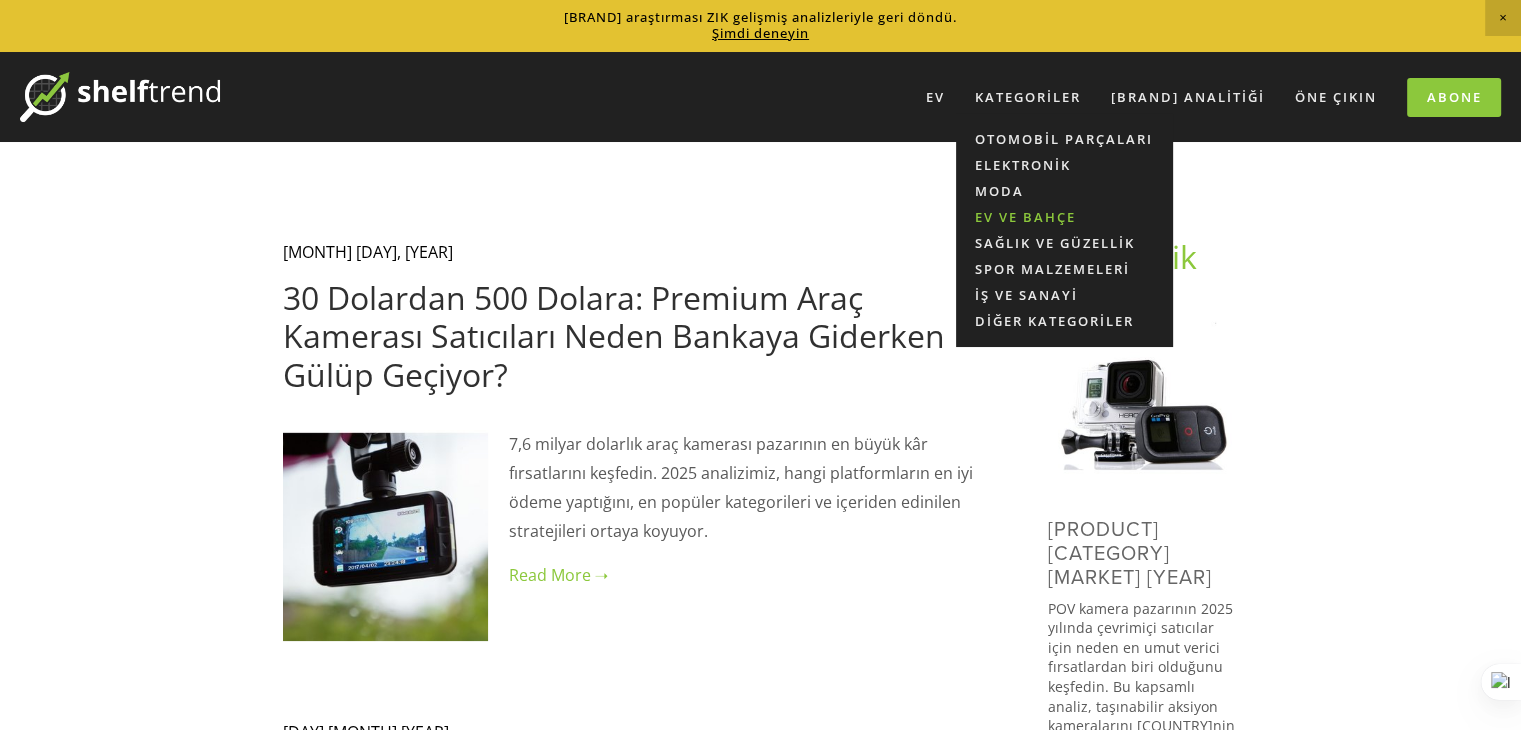 click on "Ev ve Bahçe" at bounding box center (1025, 217) 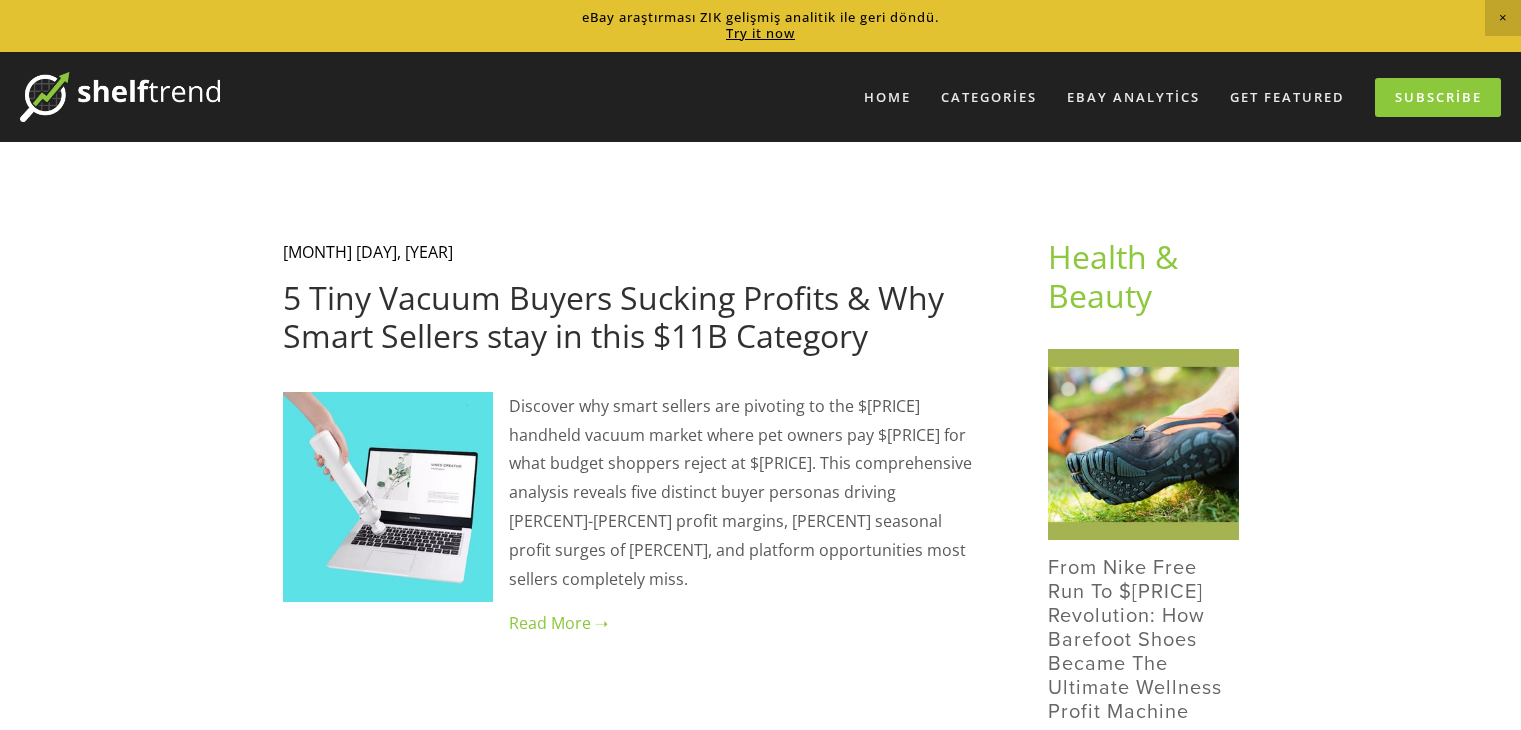 scroll, scrollTop: 0, scrollLeft: 0, axis: both 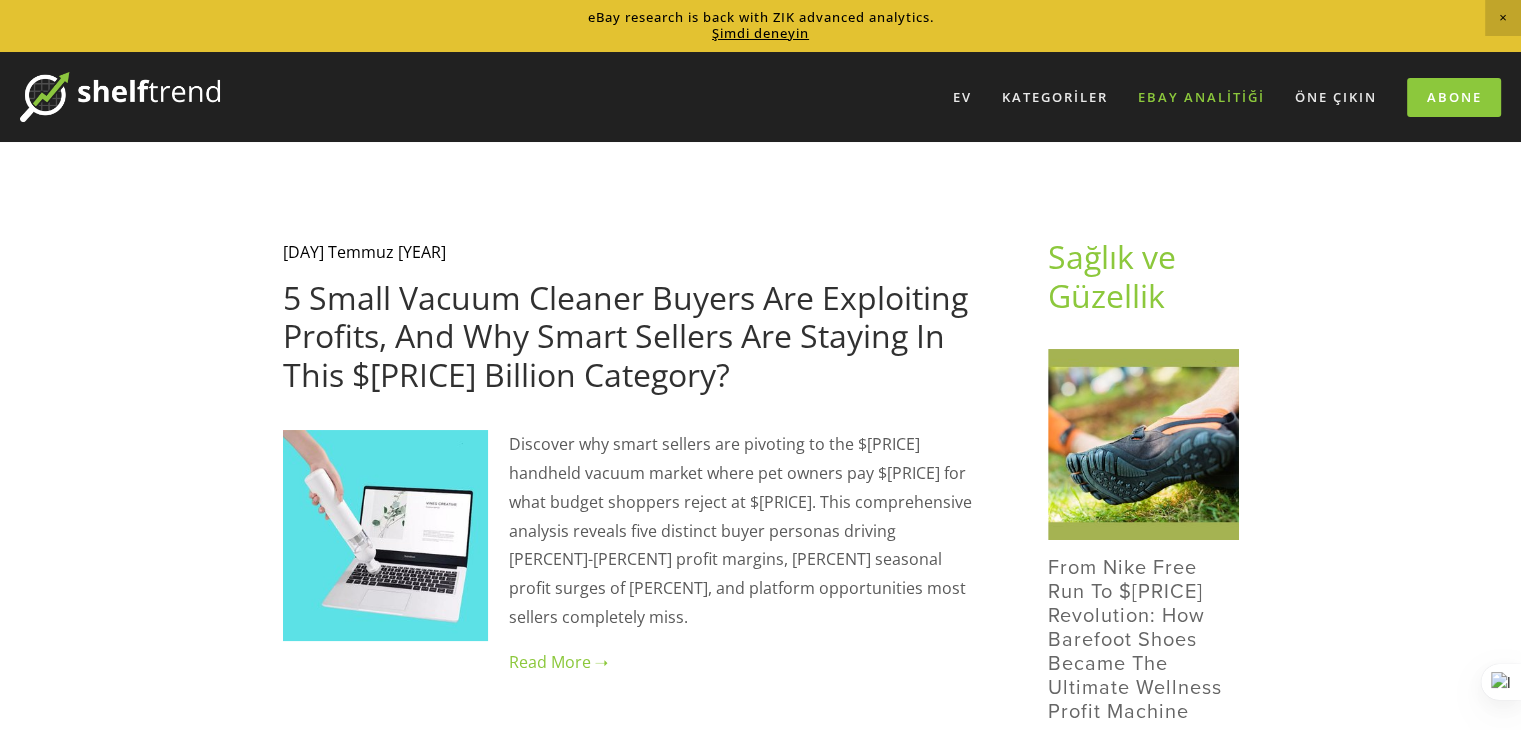 click on "eBay Analitiği" at bounding box center [1201, 97] 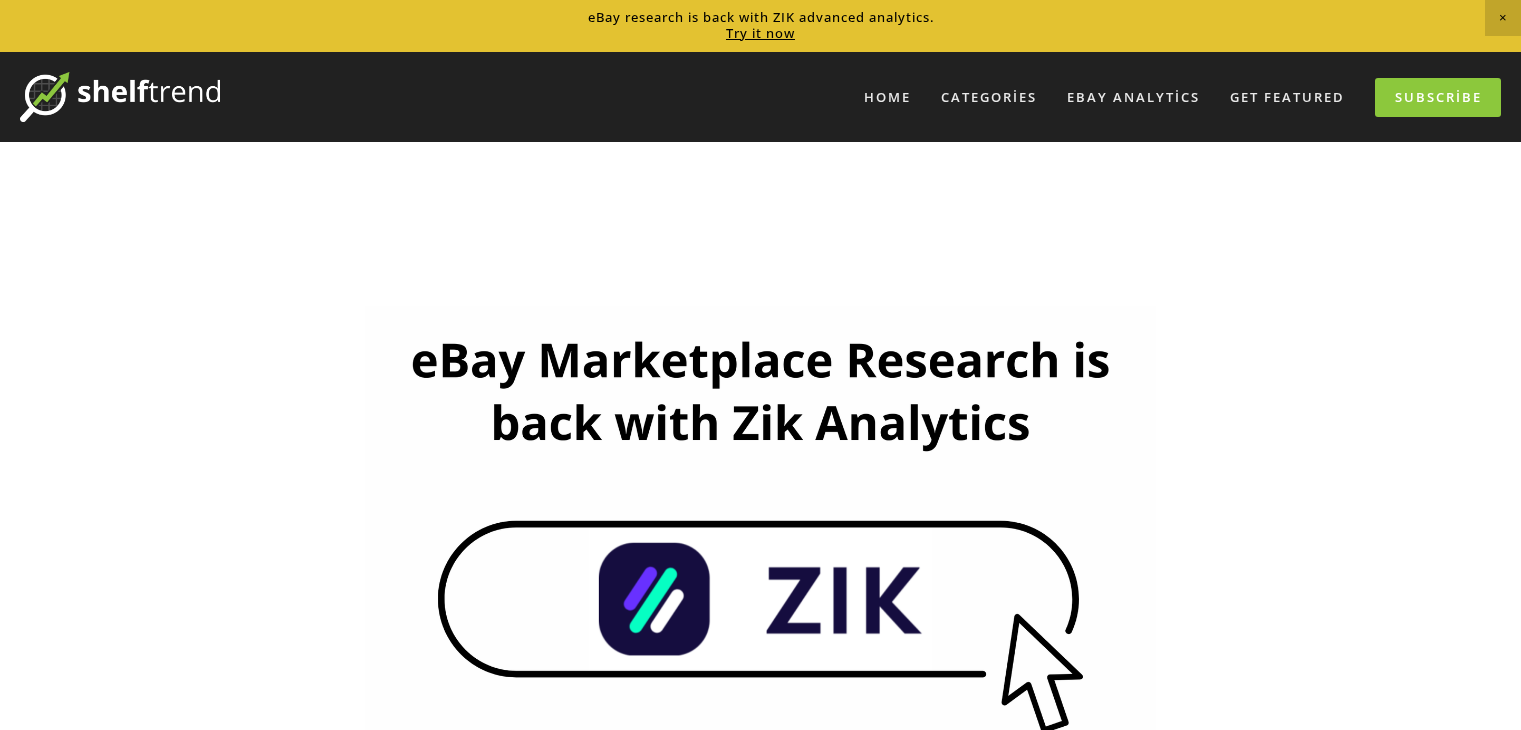 scroll, scrollTop: 0, scrollLeft: 0, axis: both 